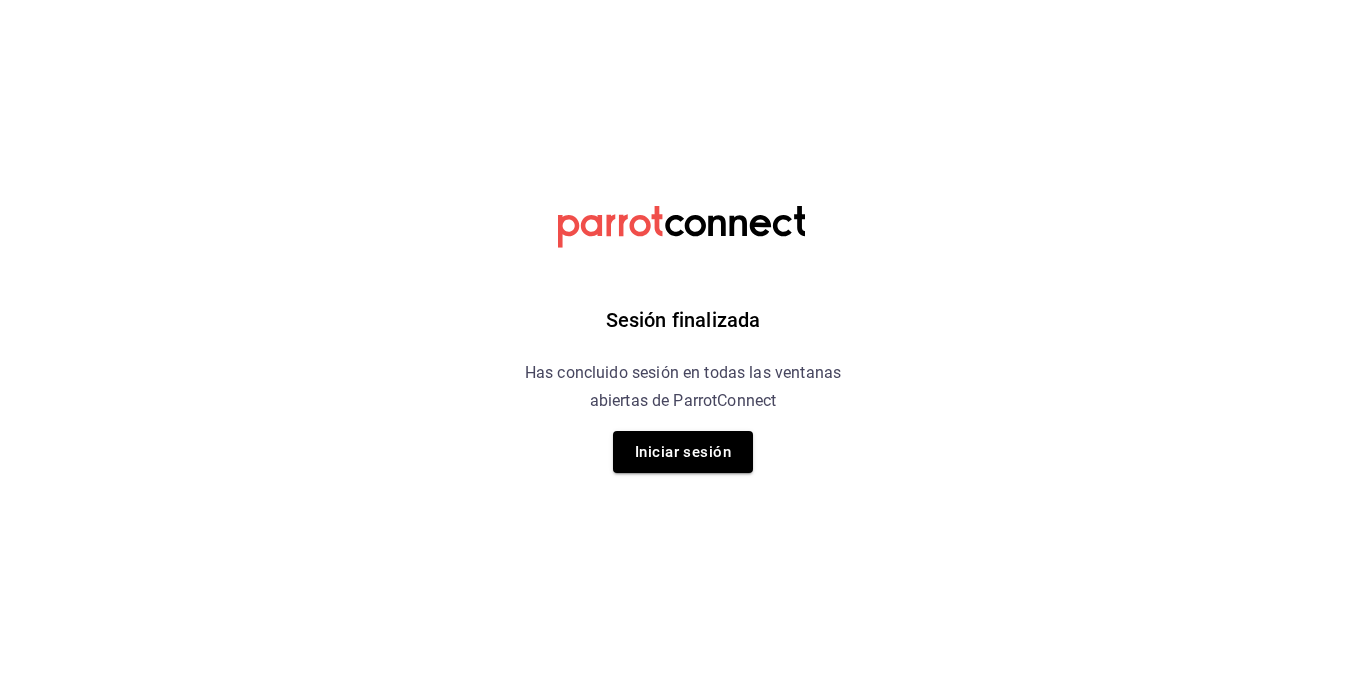 scroll, scrollTop: 0, scrollLeft: 0, axis: both 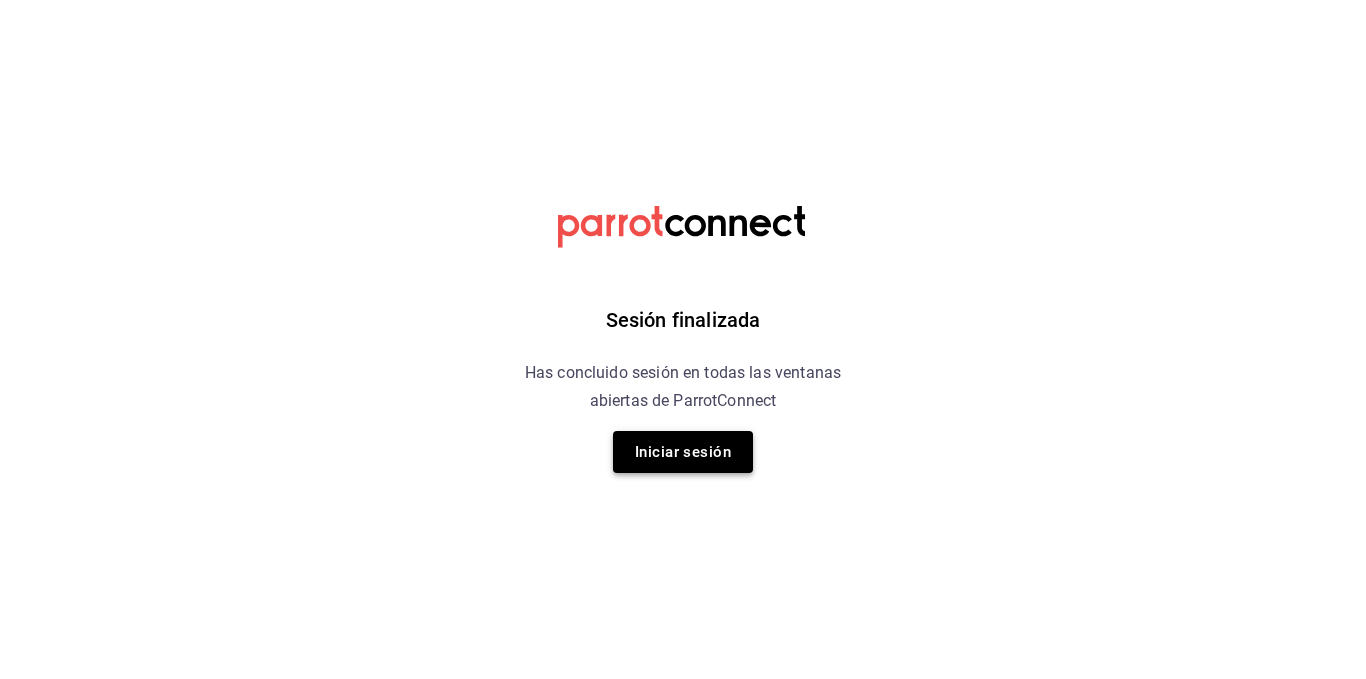 click on "Iniciar sesión" at bounding box center (683, 452) 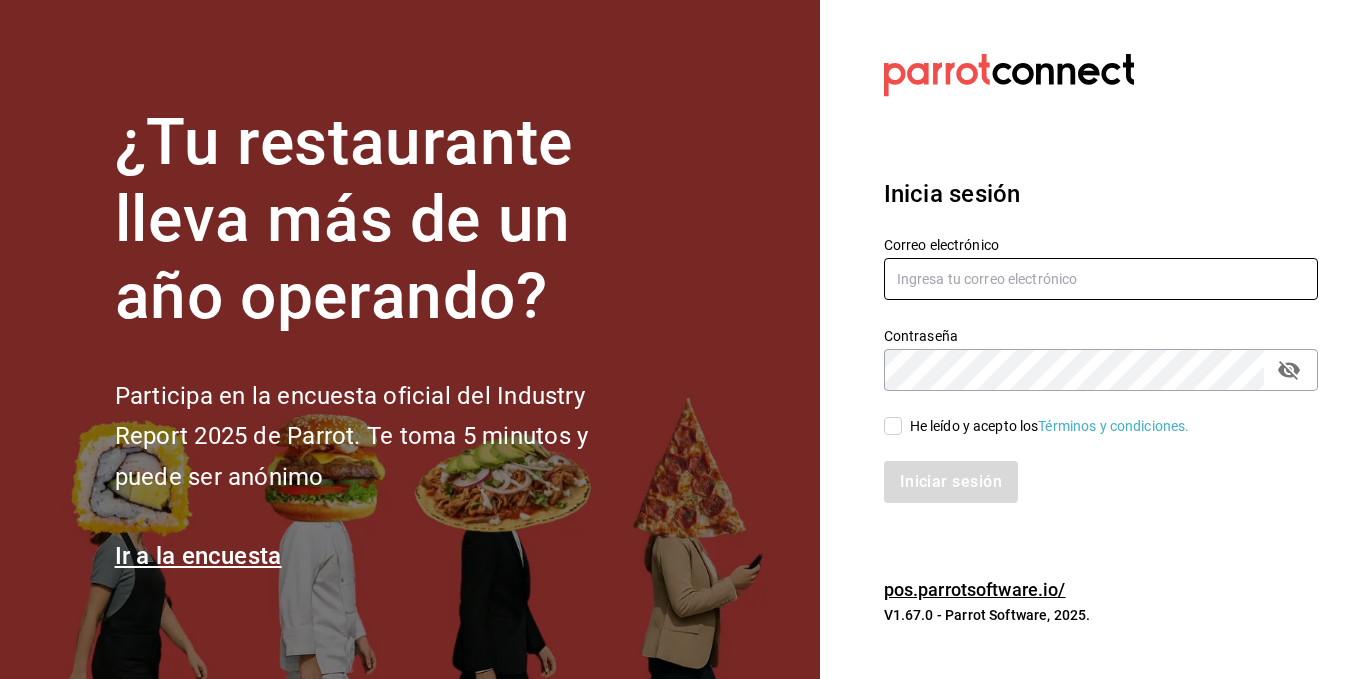 type on "administracion@restaurantelatino.com" 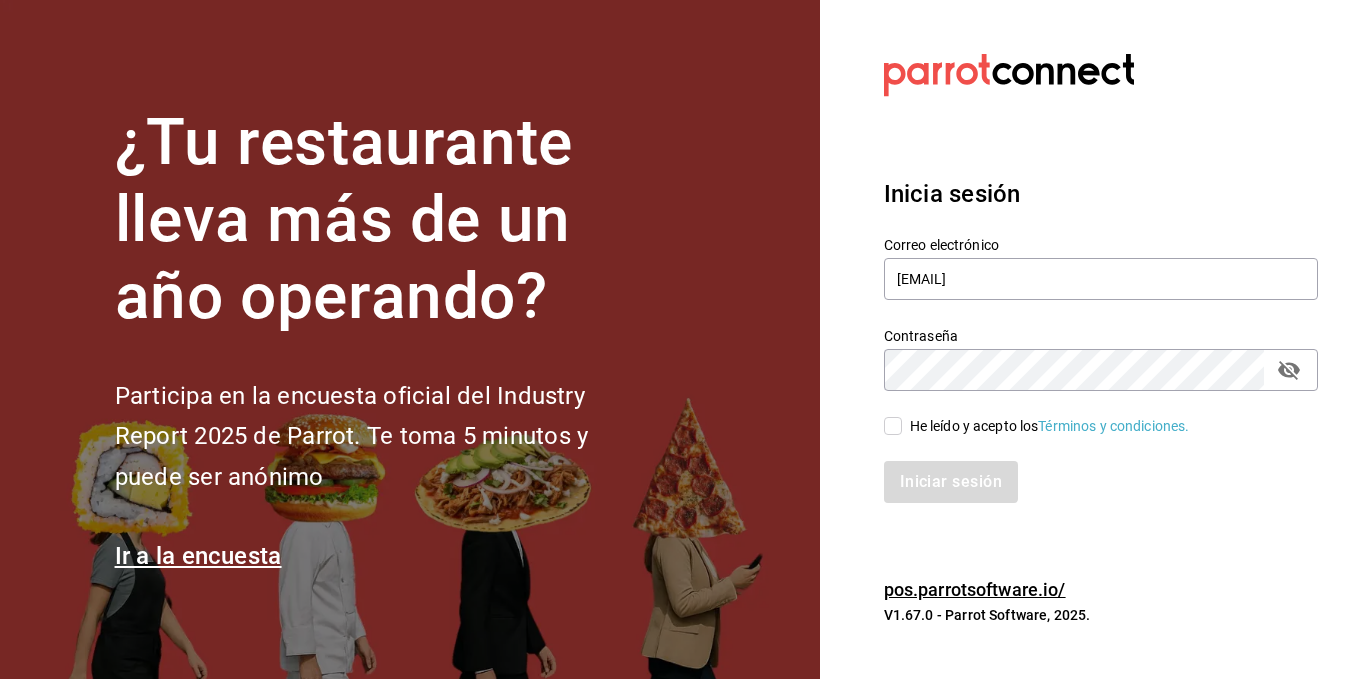 click on "He leído y acepto los  Términos y condiciones." at bounding box center (1046, 426) 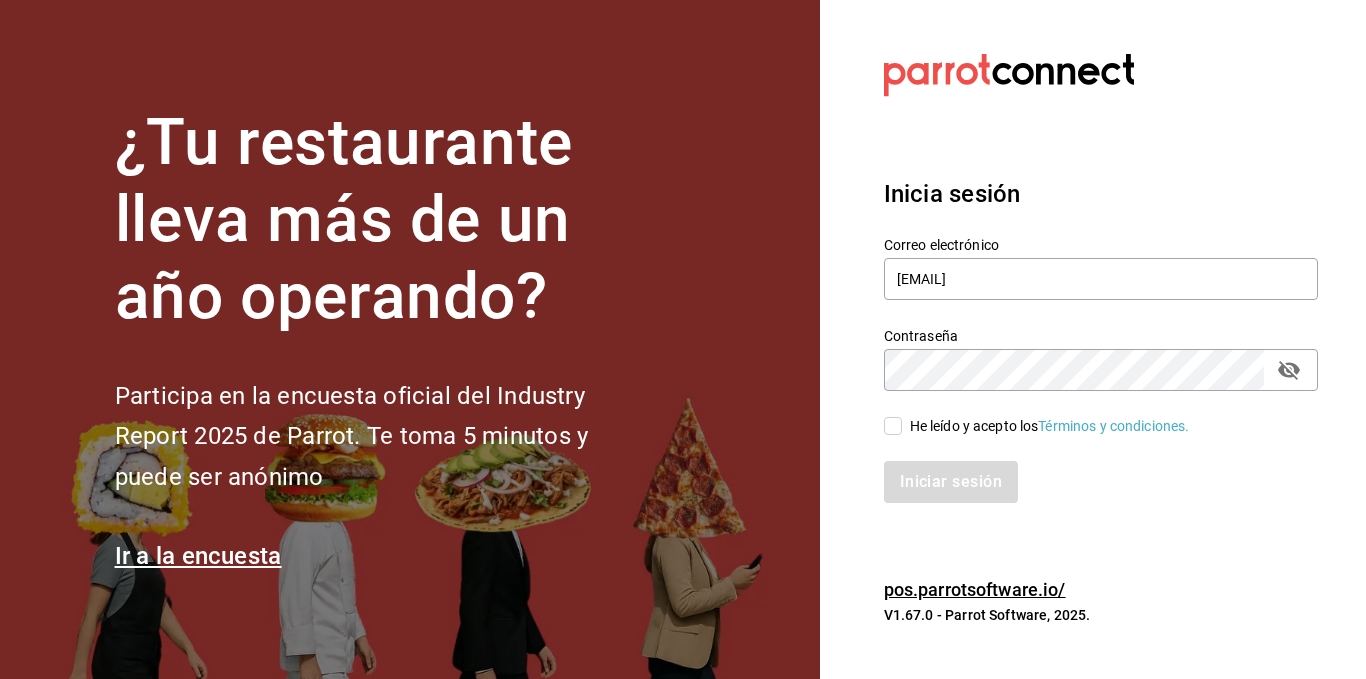 checkbox on "true" 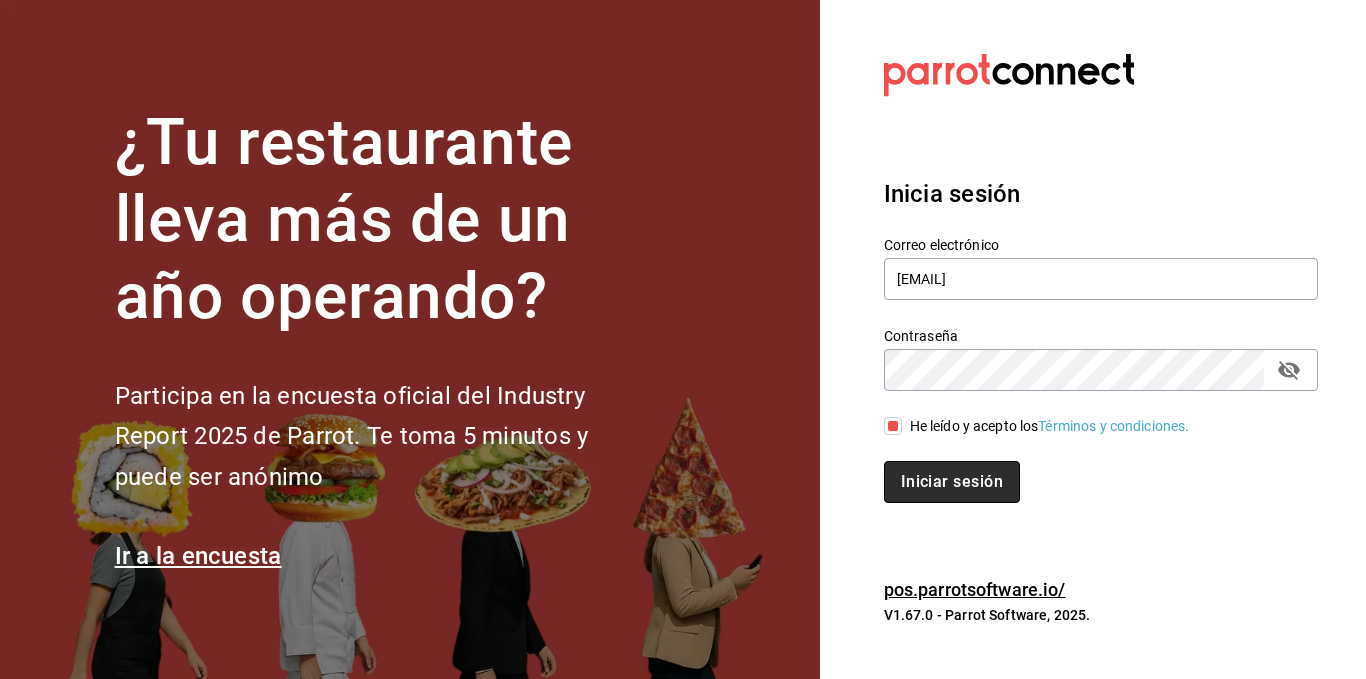 click on "Iniciar sesión" at bounding box center (952, 482) 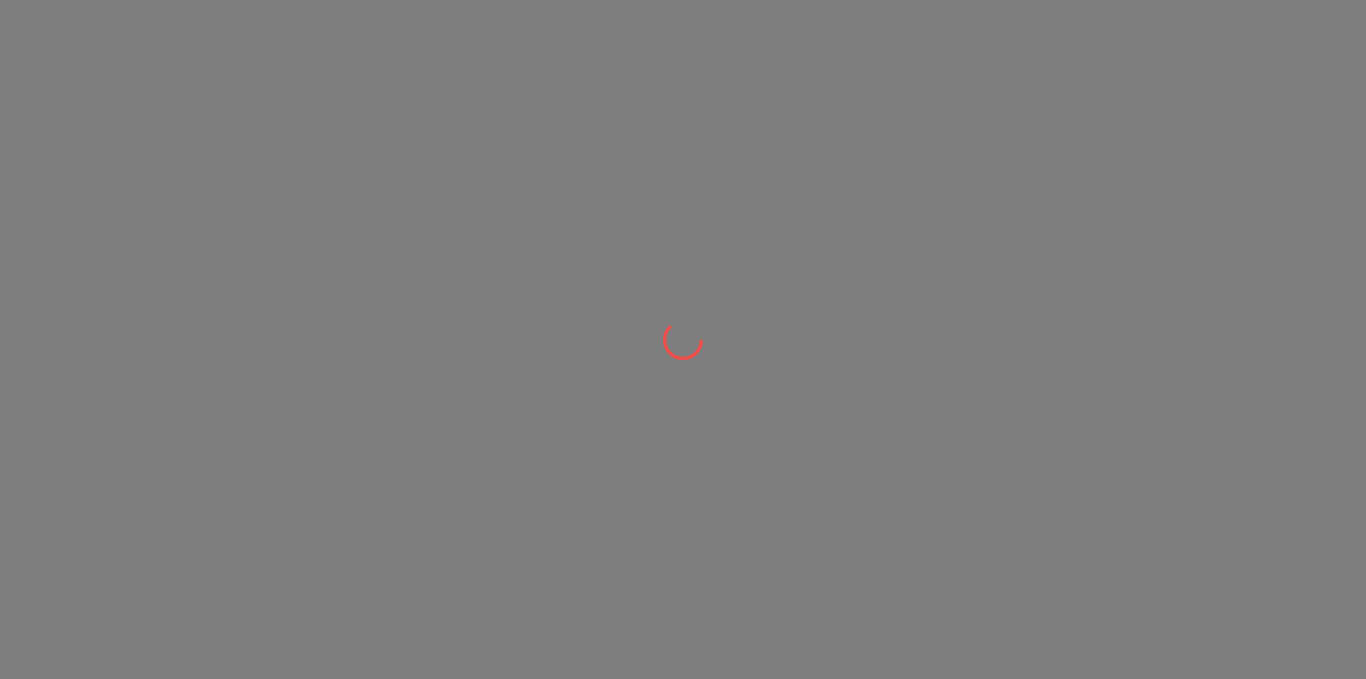 scroll, scrollTop: 0, scrollLeft: 0, axis: both 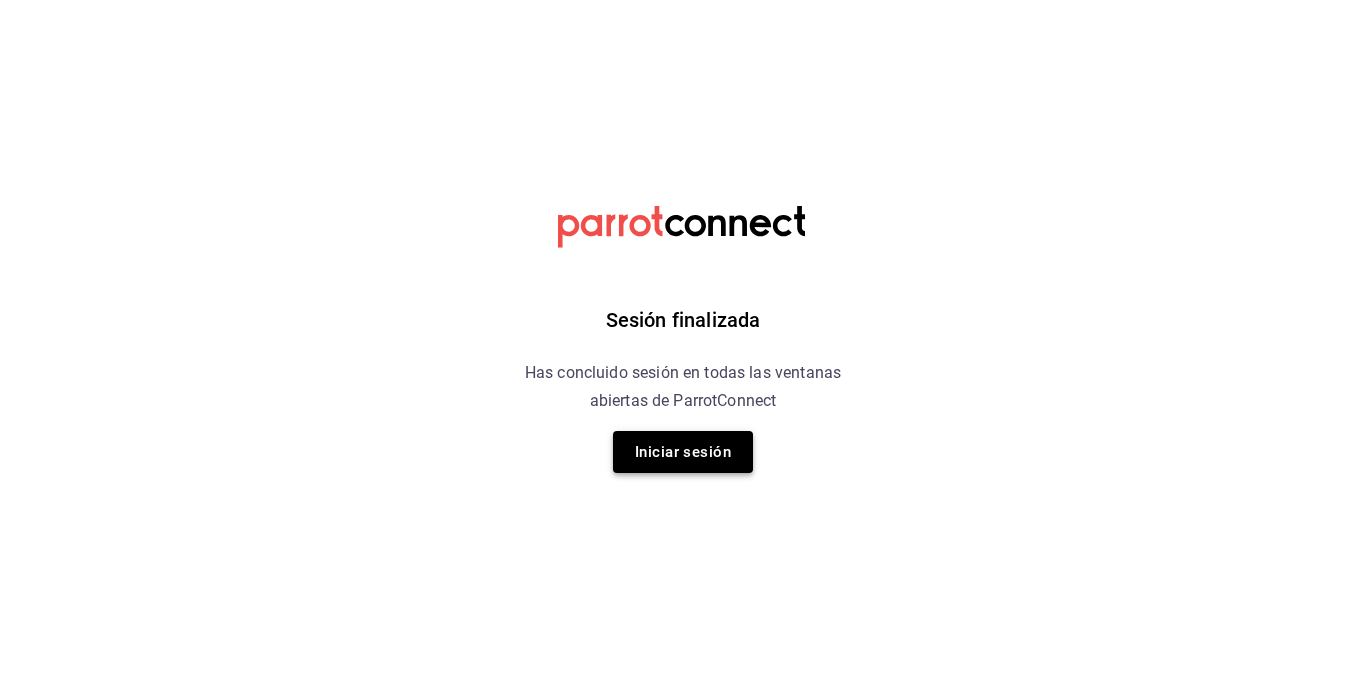 click on "Iniciar sesión" at bounding box center (683, 452) 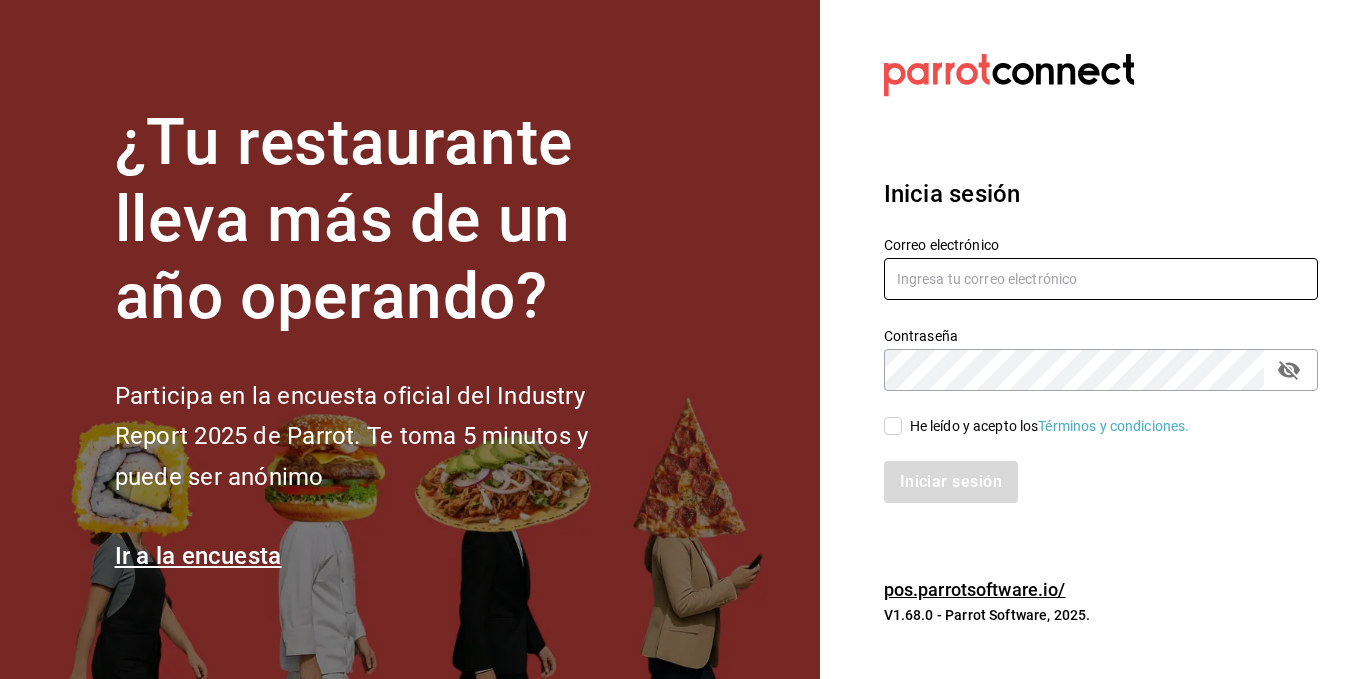 type on "administracion@restaurantelatino.com" 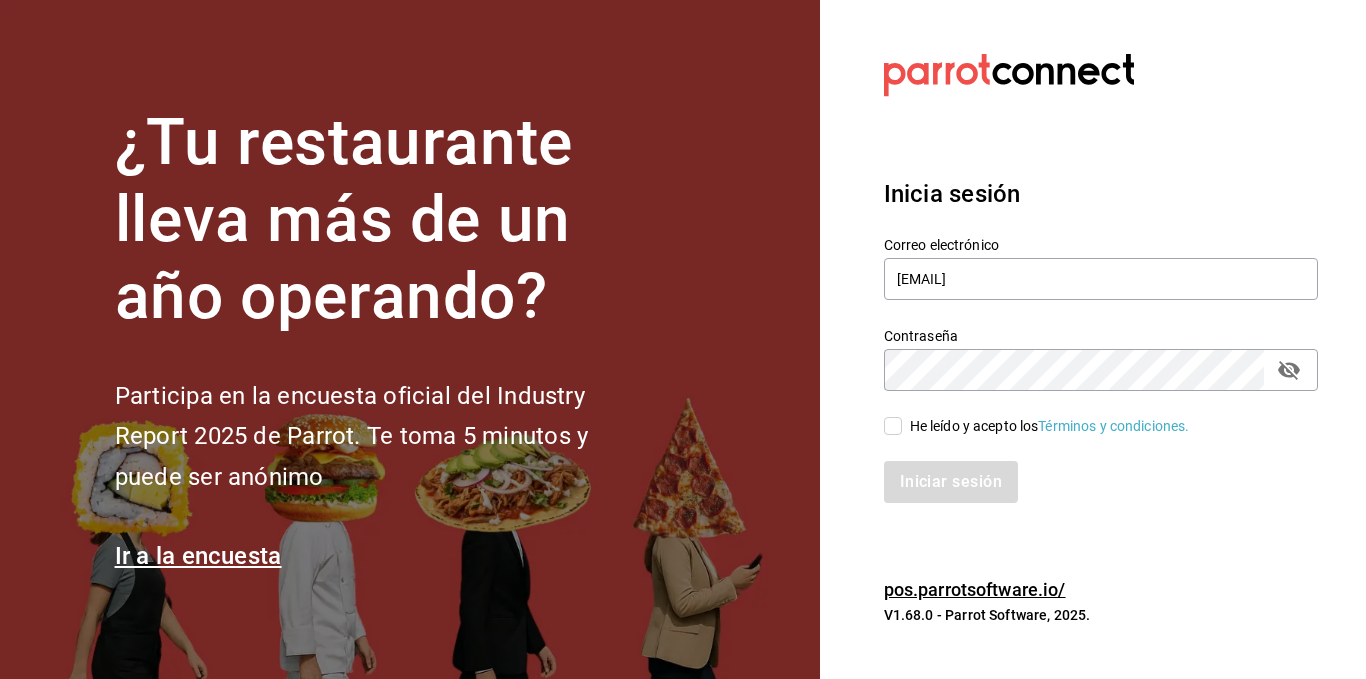 click on "He leído y acepto los  Términos y condiciones." at bounding box center (893, 426) 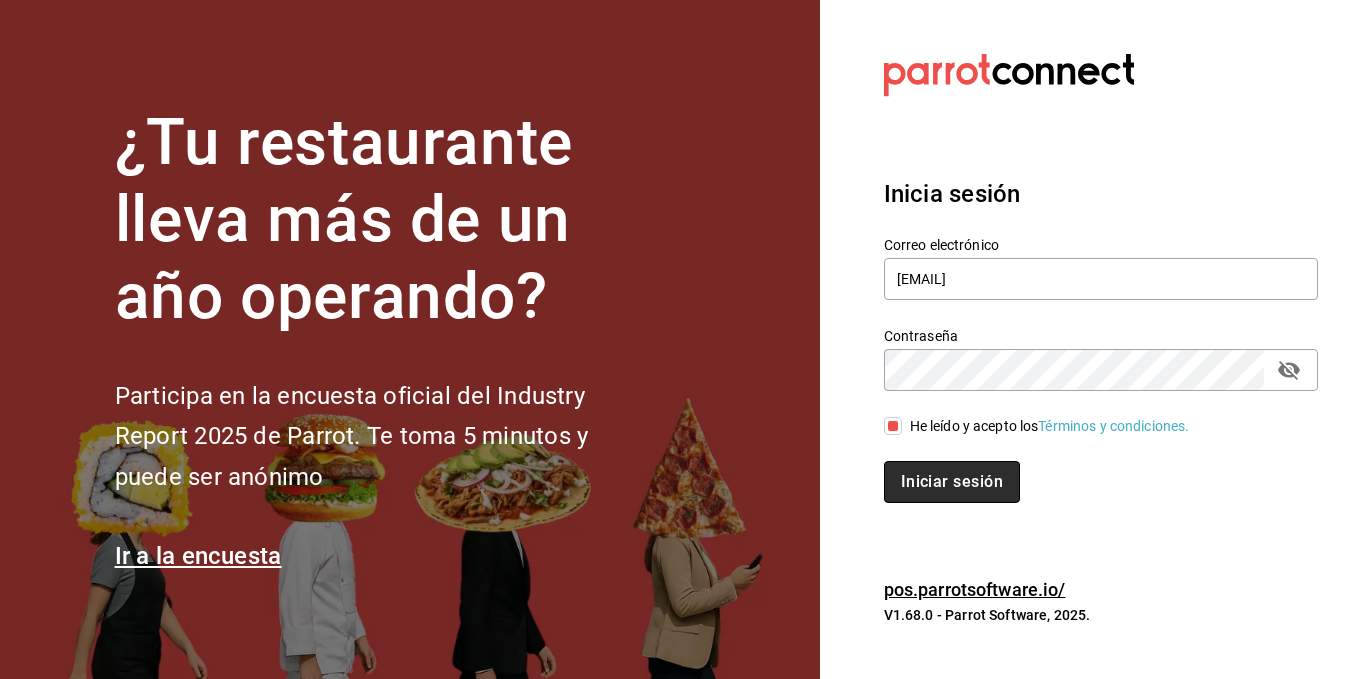 click on "Iniciar sesión" at bounding box center (952, 482) 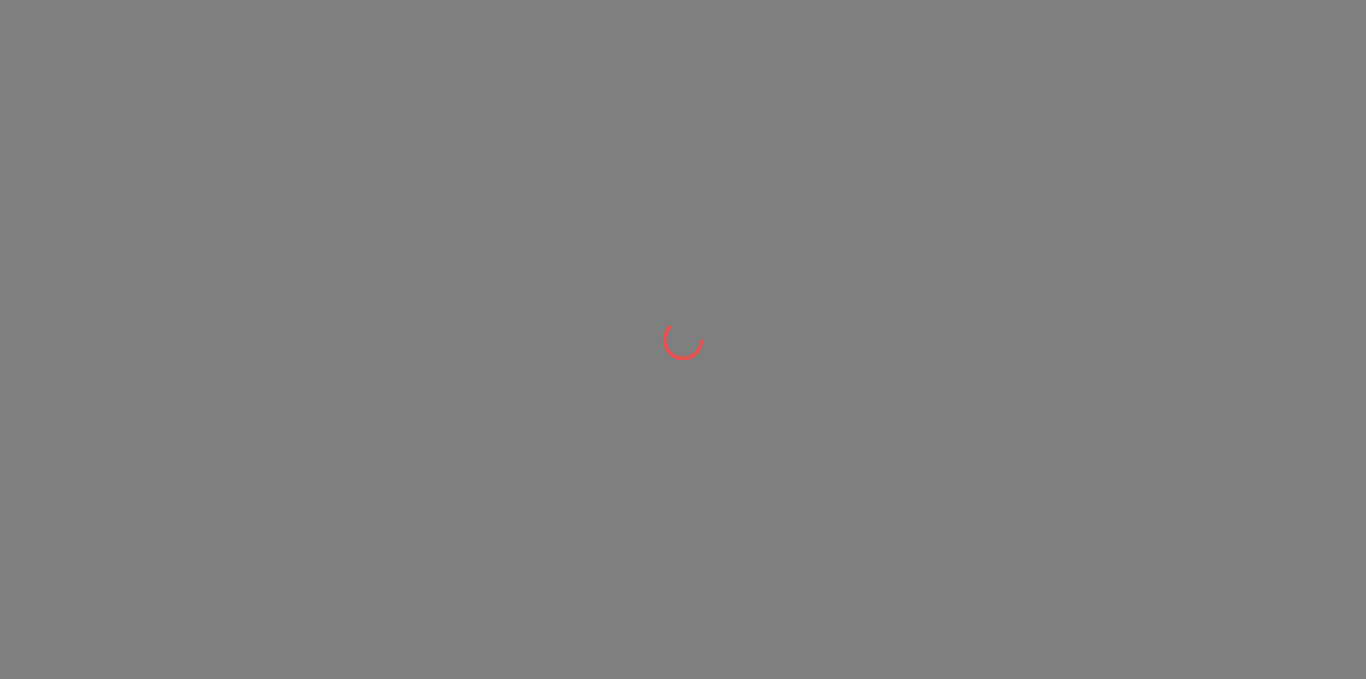 scroll, scrollTop: 0, scrollLeft: 0, axis: both 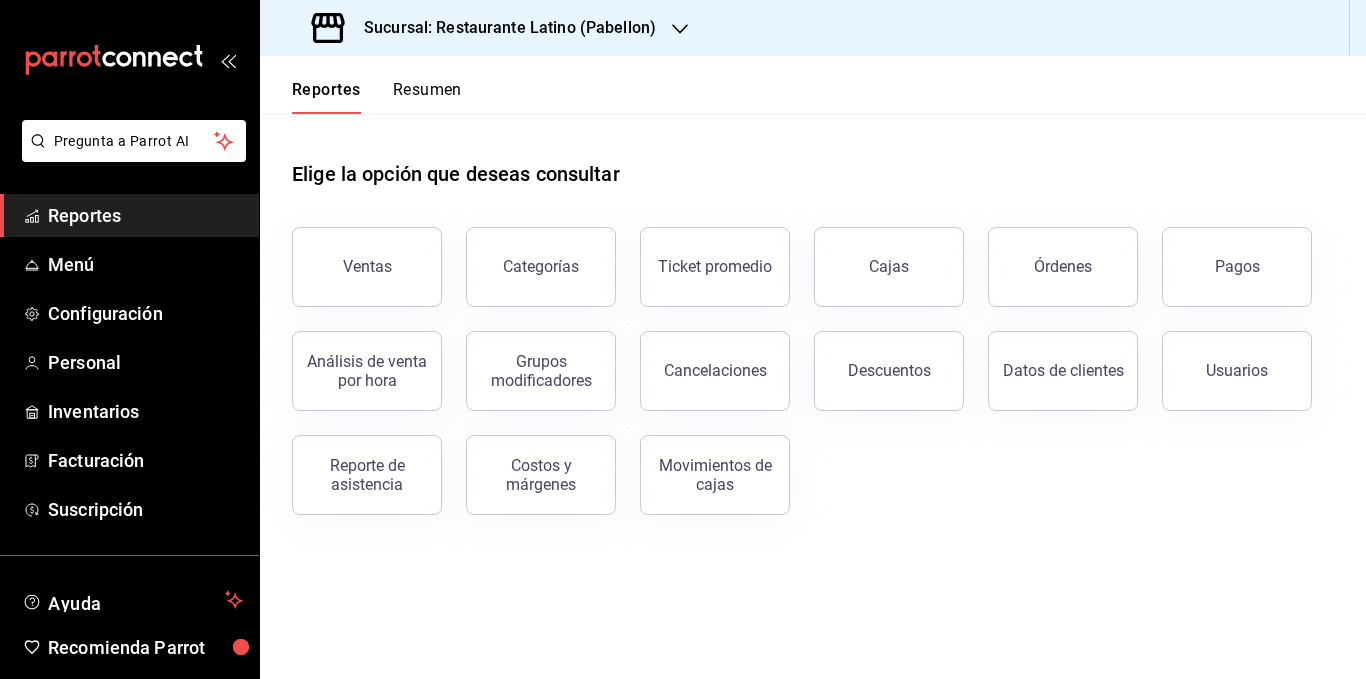 click on "Resumen" at bounding box center (427, 97) 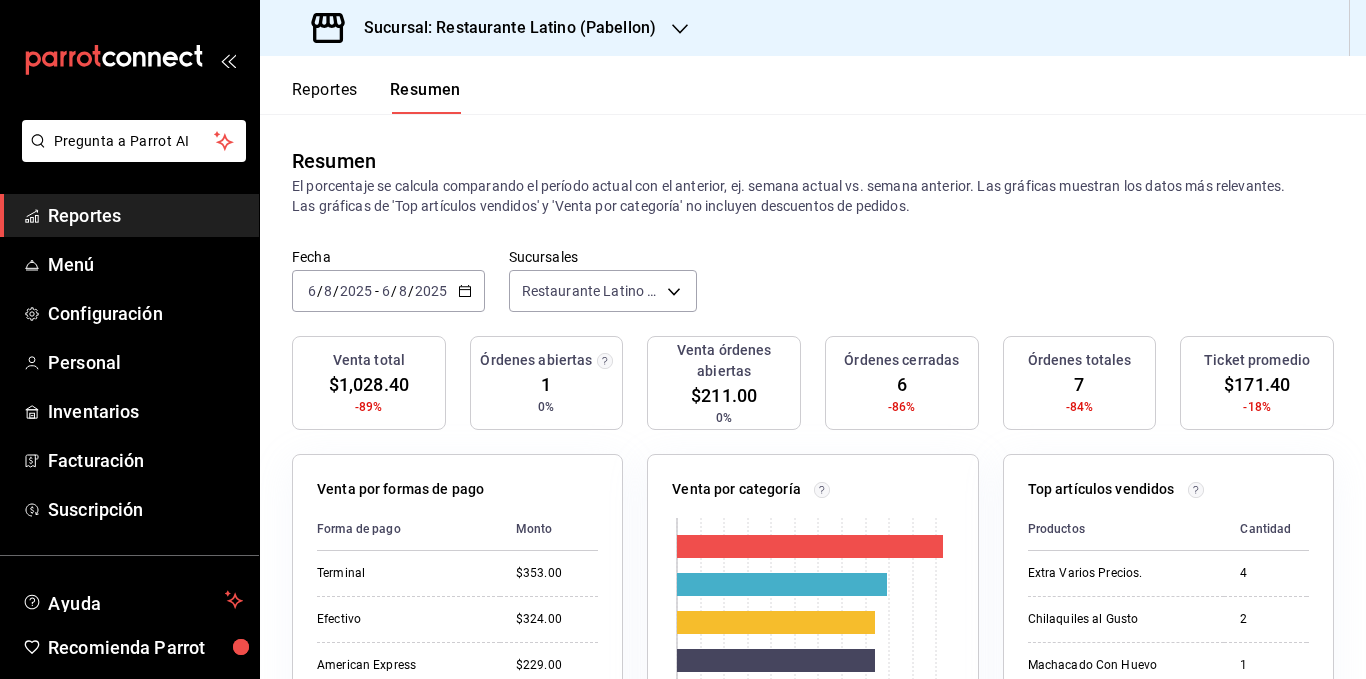 click on "Sucursal: Restaurante Latino (Pabellon)" at bounding box center (502, 28) 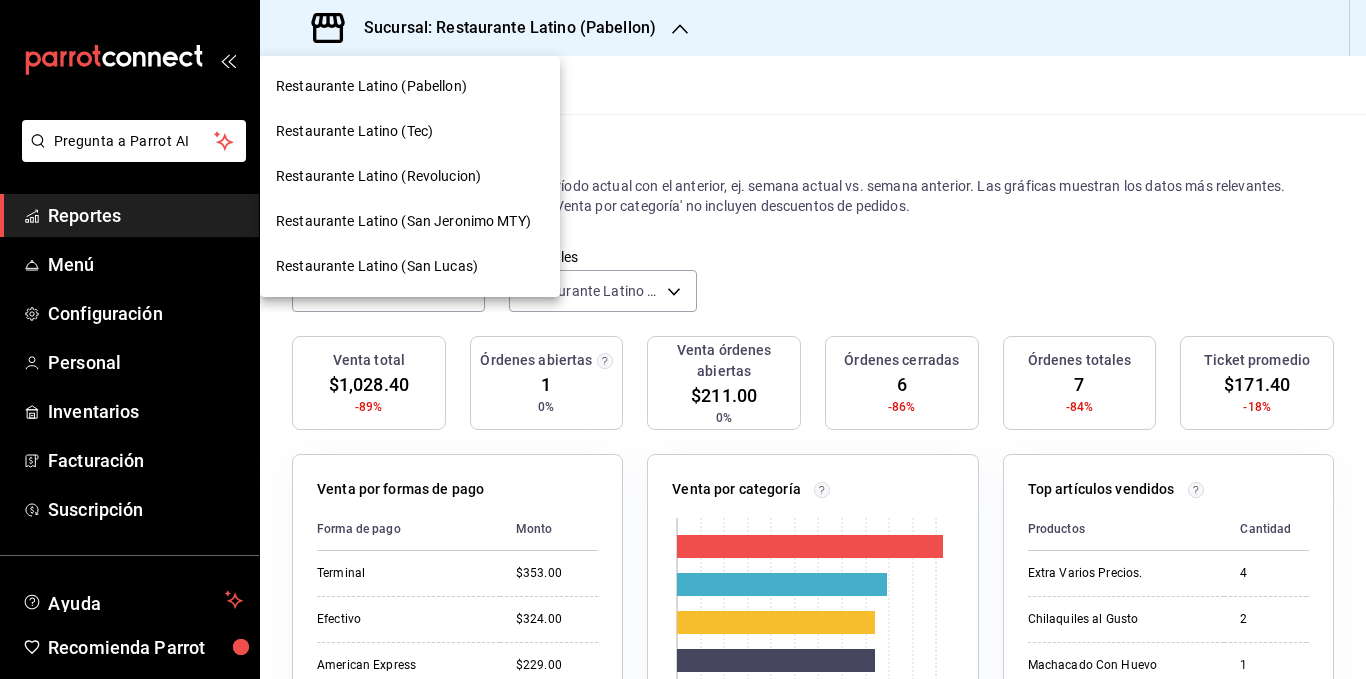 click at bounding box center (683, 339) 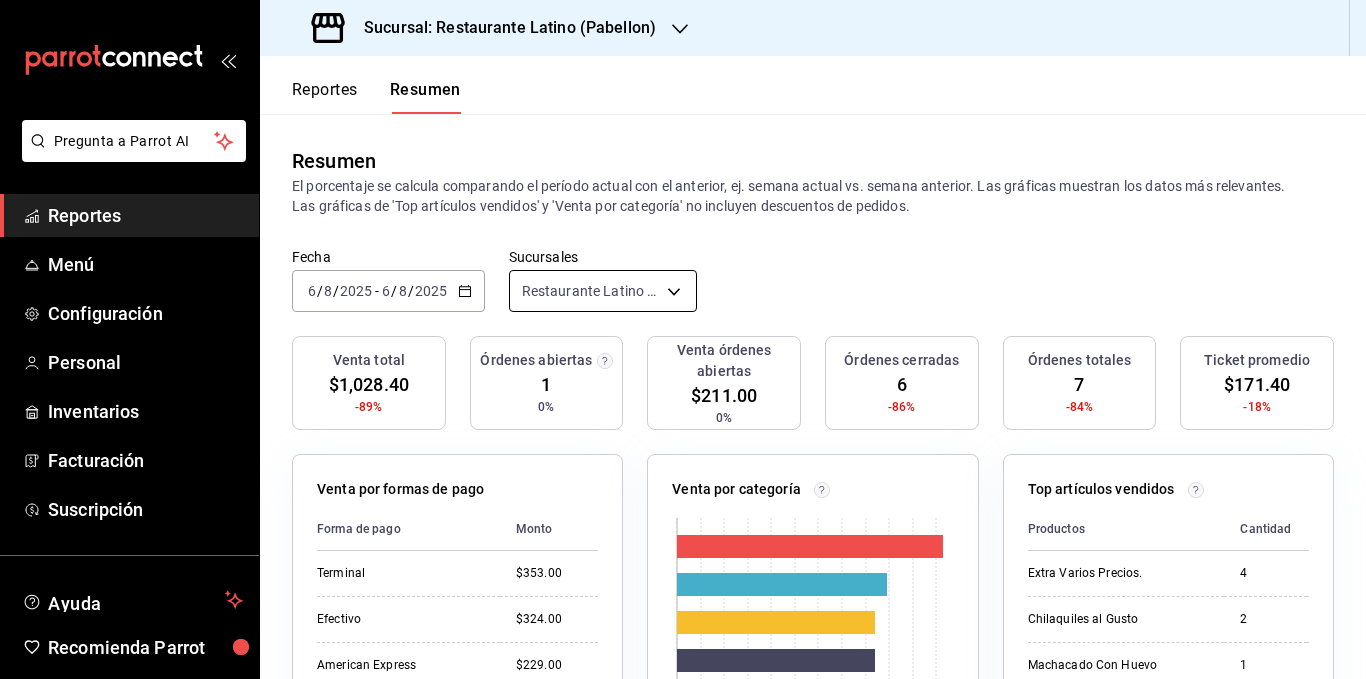 click on "Teofilo [LAST]" at bounding box center (683, 339) 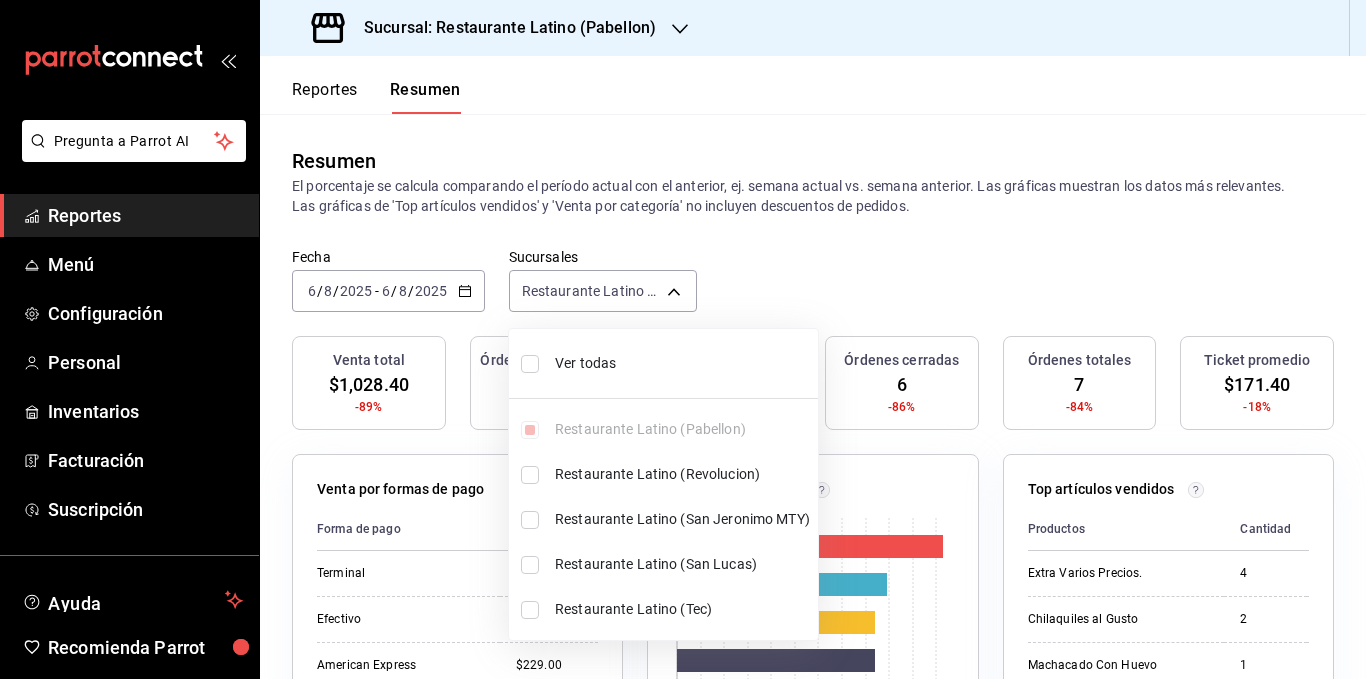 click on "Ver todas" at bounding box center [682, 363] 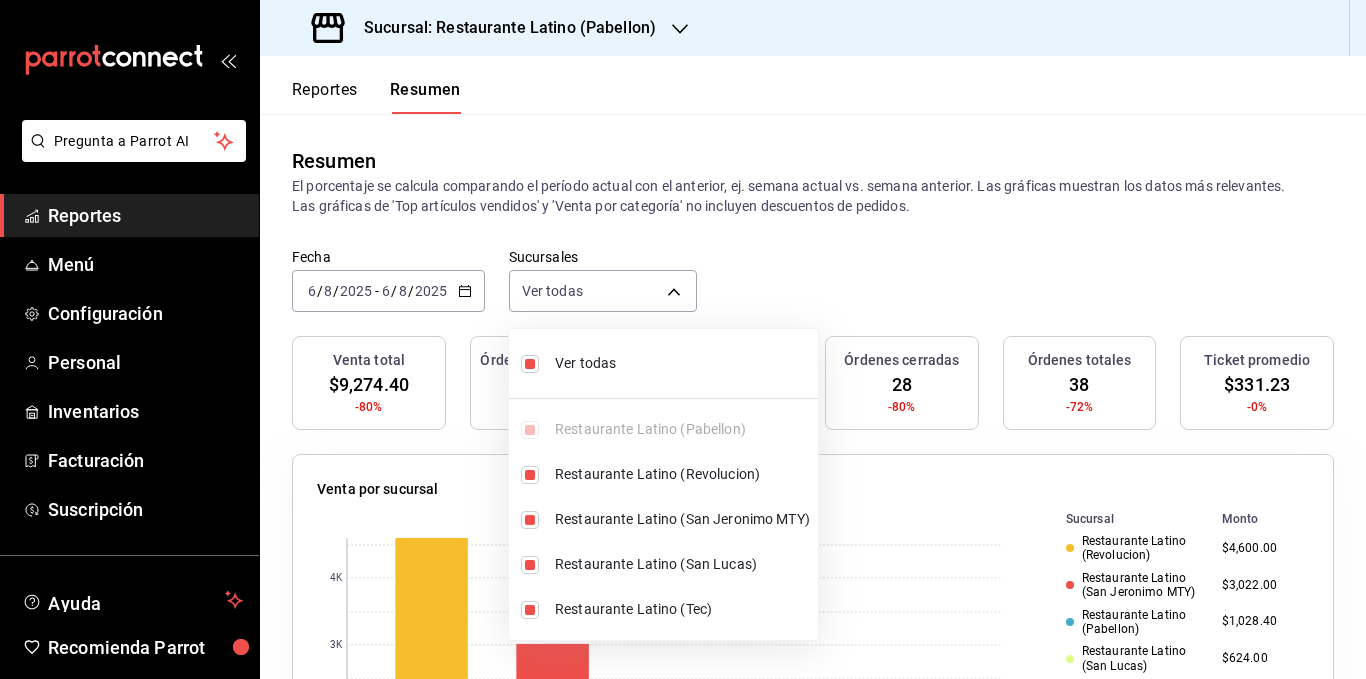 click at bounding box center [683, 339] 